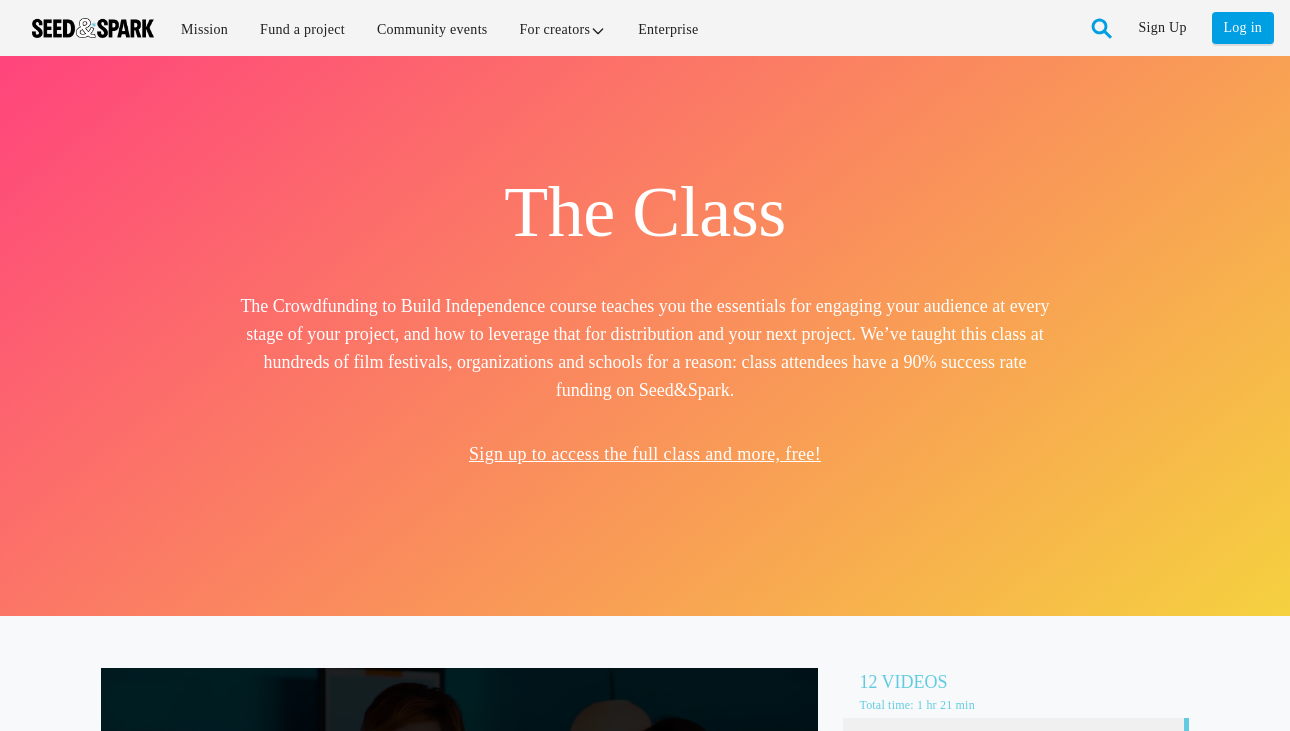 scroll, scrollTop: 618, scrollLeft: 0, axis: vertical 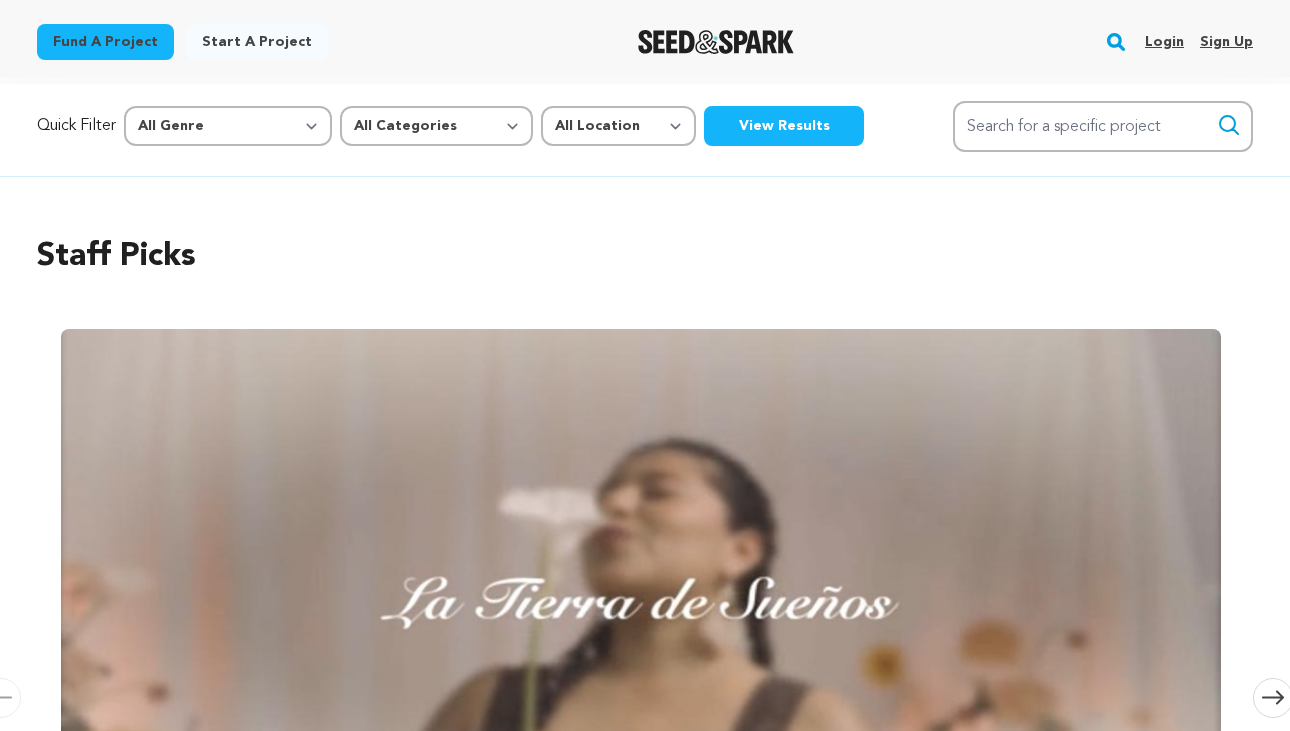 click on "Login" at bounding box center [1164, 42] 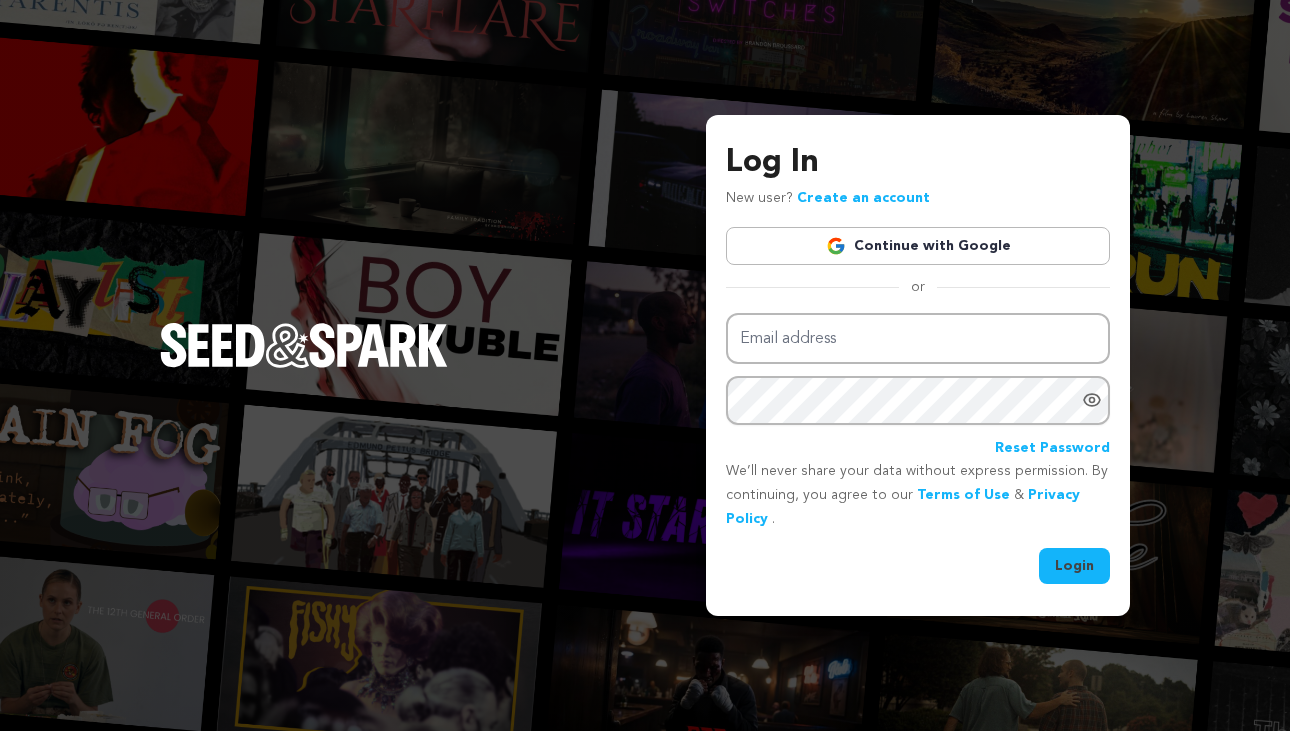 scroll, scrollTop: 0, scrollLeft: 0, axis: both 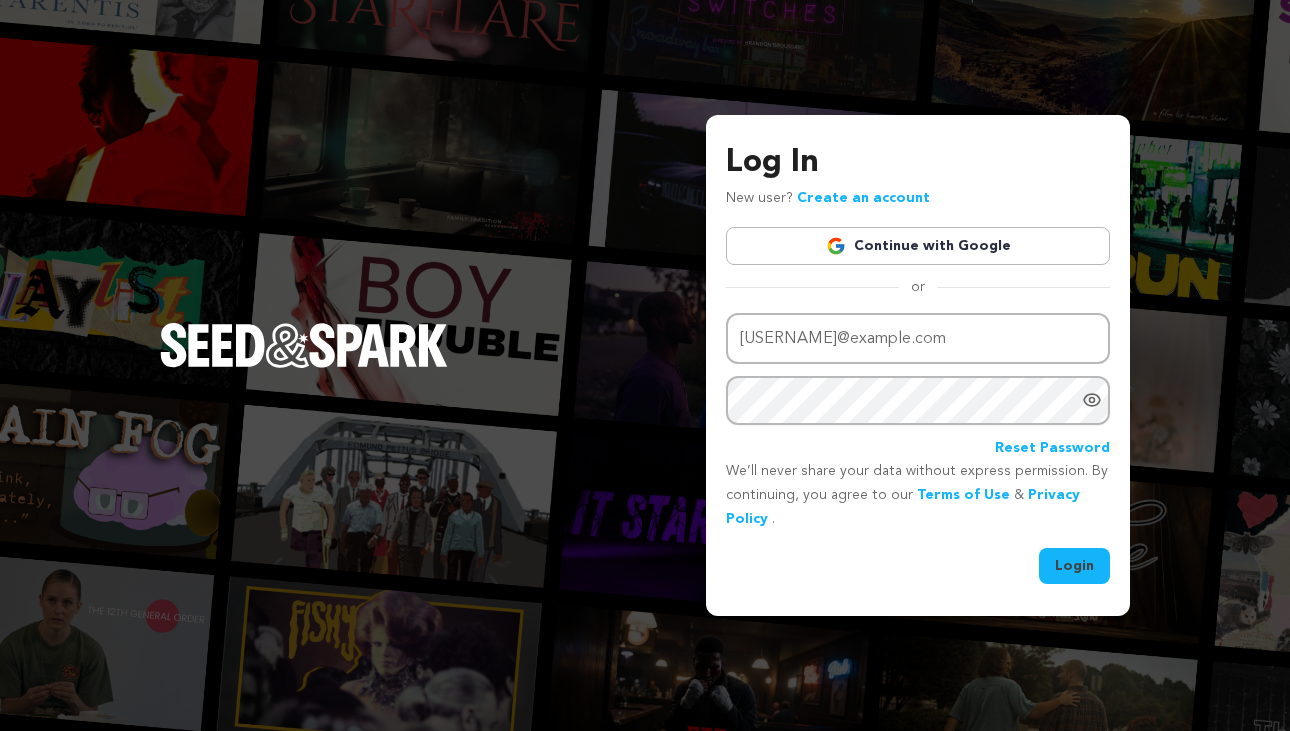 click on "Login" at bounding box center (1074, 566) 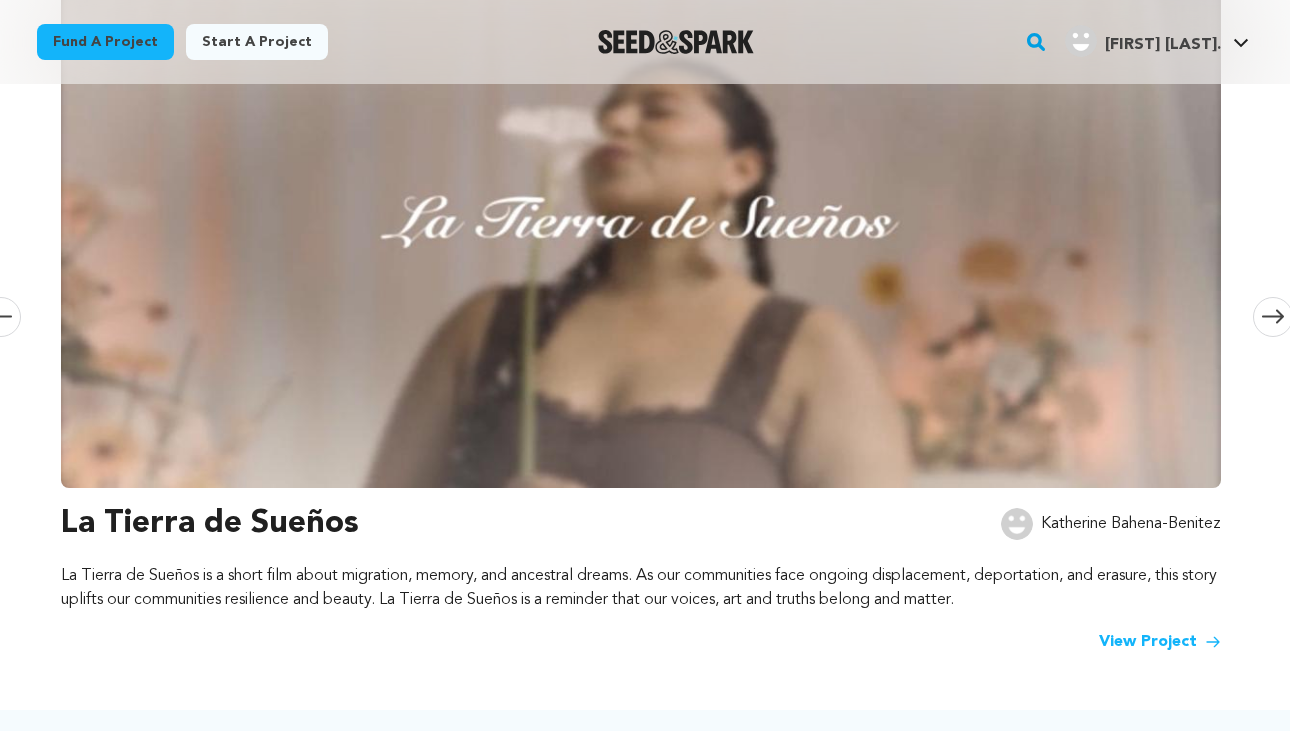 scroll, scrollTop: 0, scrollLeft: 0, axis: both 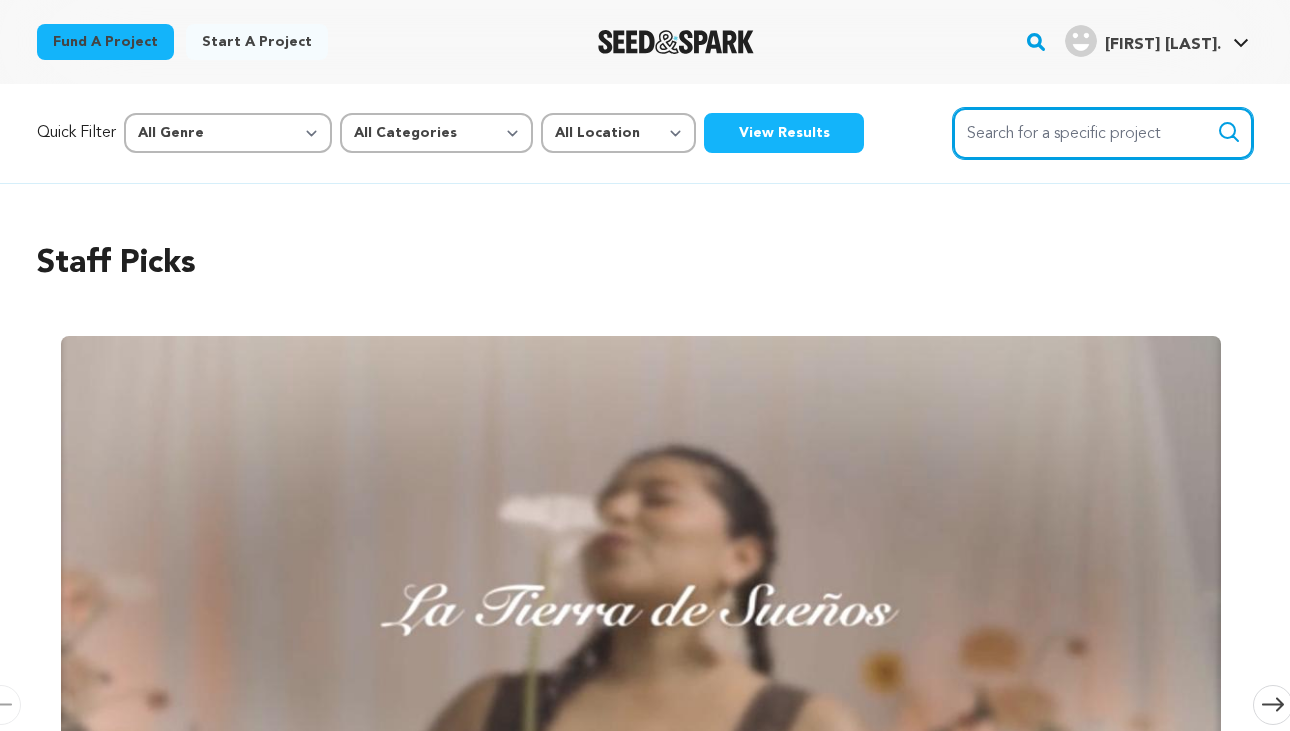 click on "Search for a specific project" at bounding box center (1103, 133) 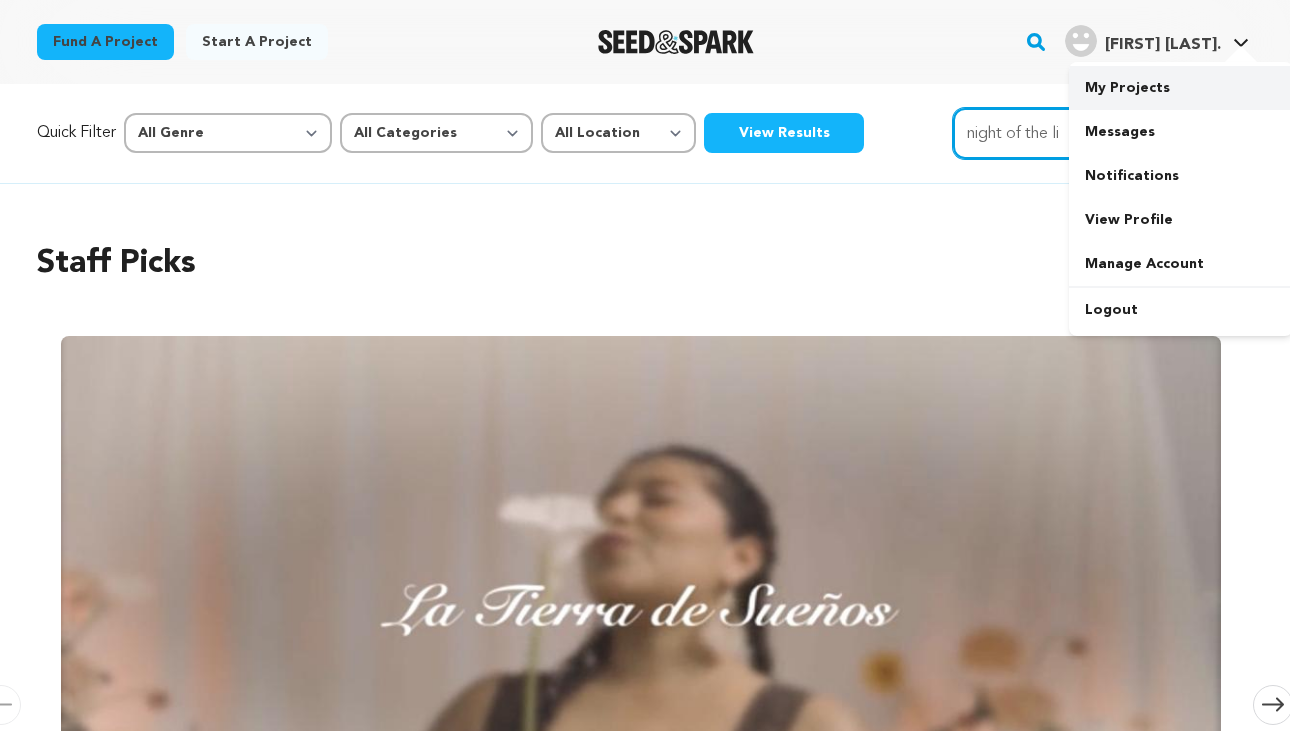 type on "night of the li" 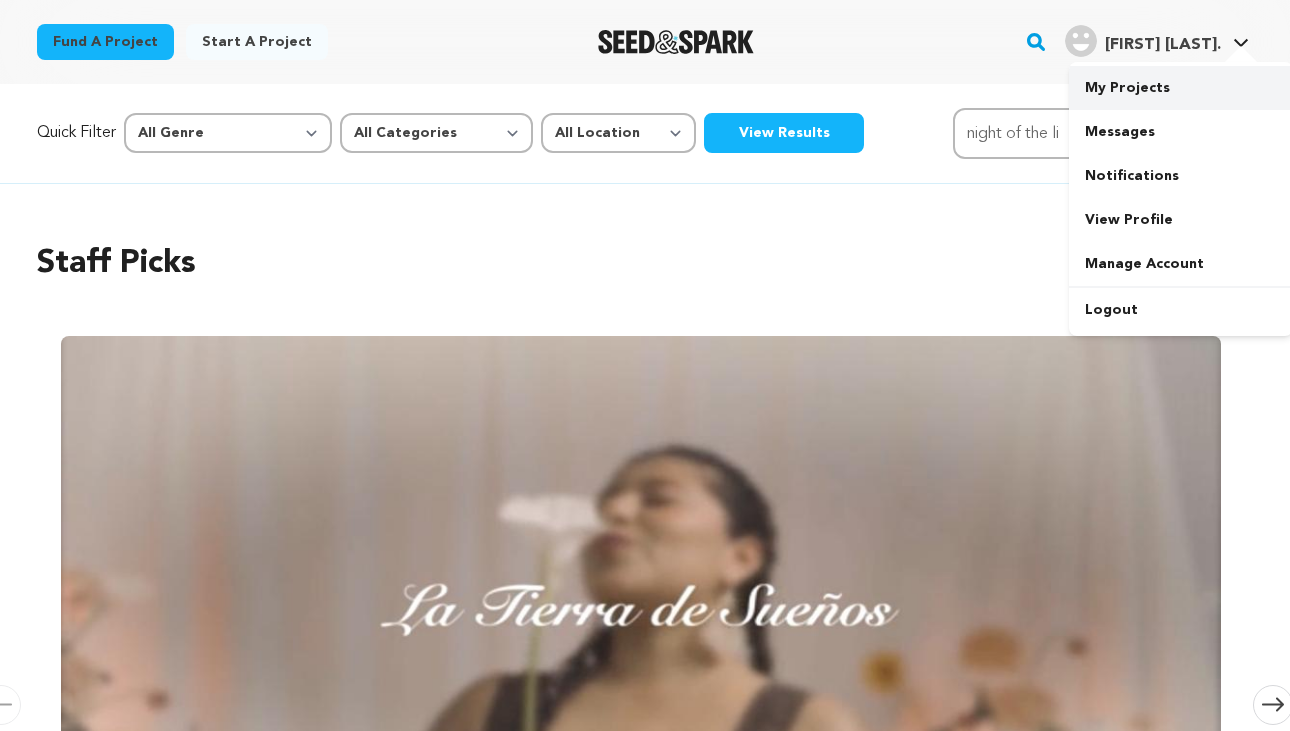 click on "My Projects" at bounding box center (1181, 88) 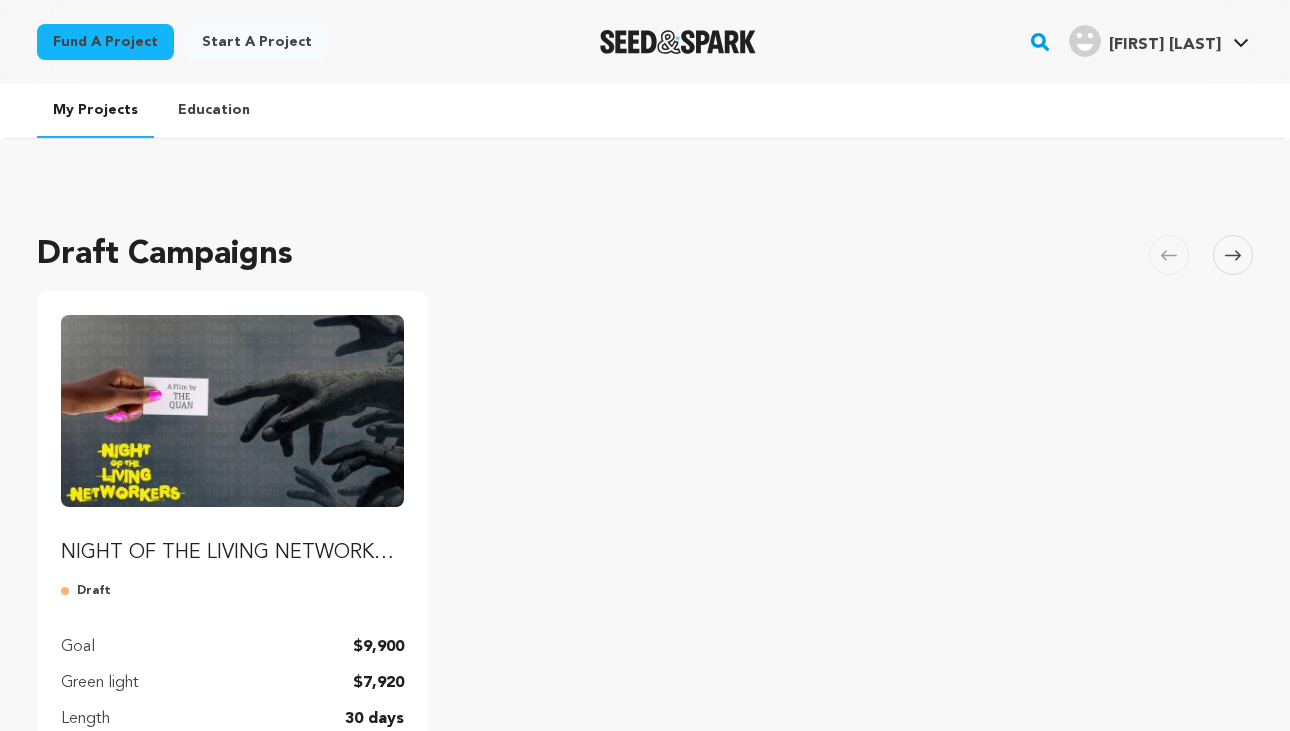 scroll, scrollTop: 0, scrollLeft: 0, axis: both 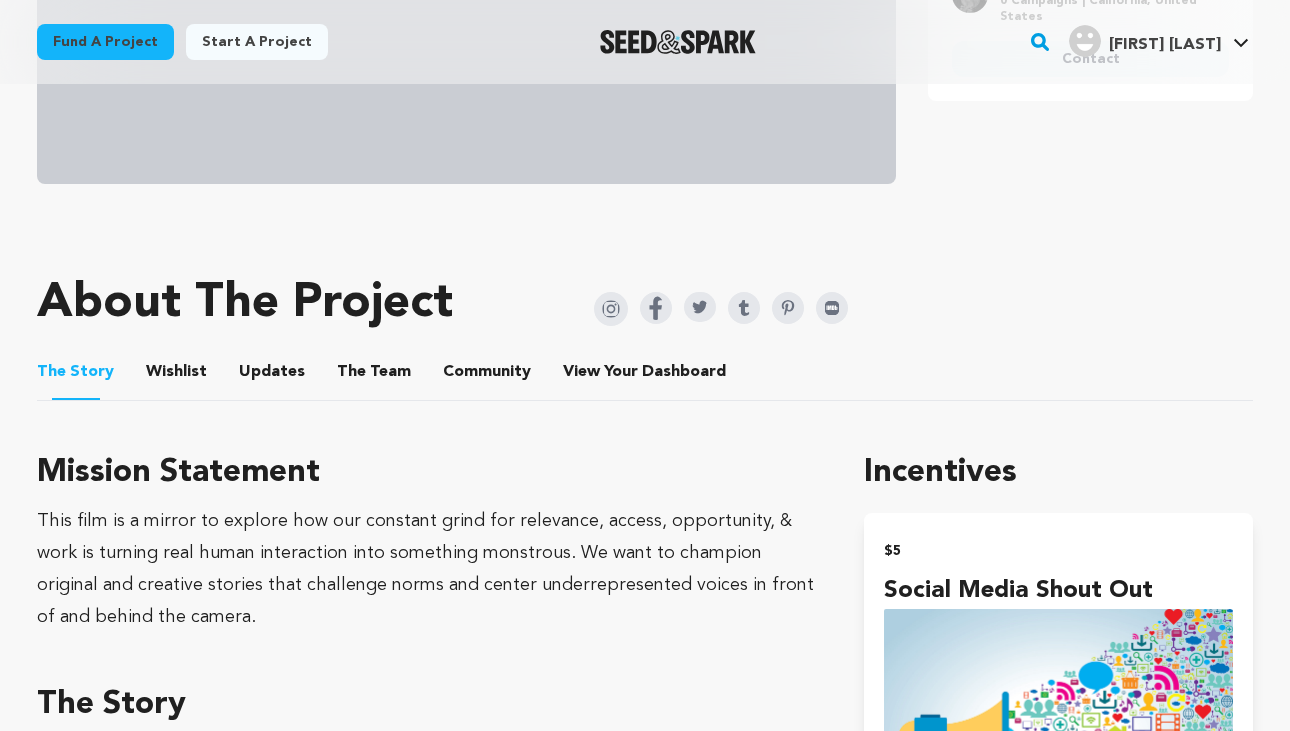 click on "Wishlist" at bounding box center (177, 376) 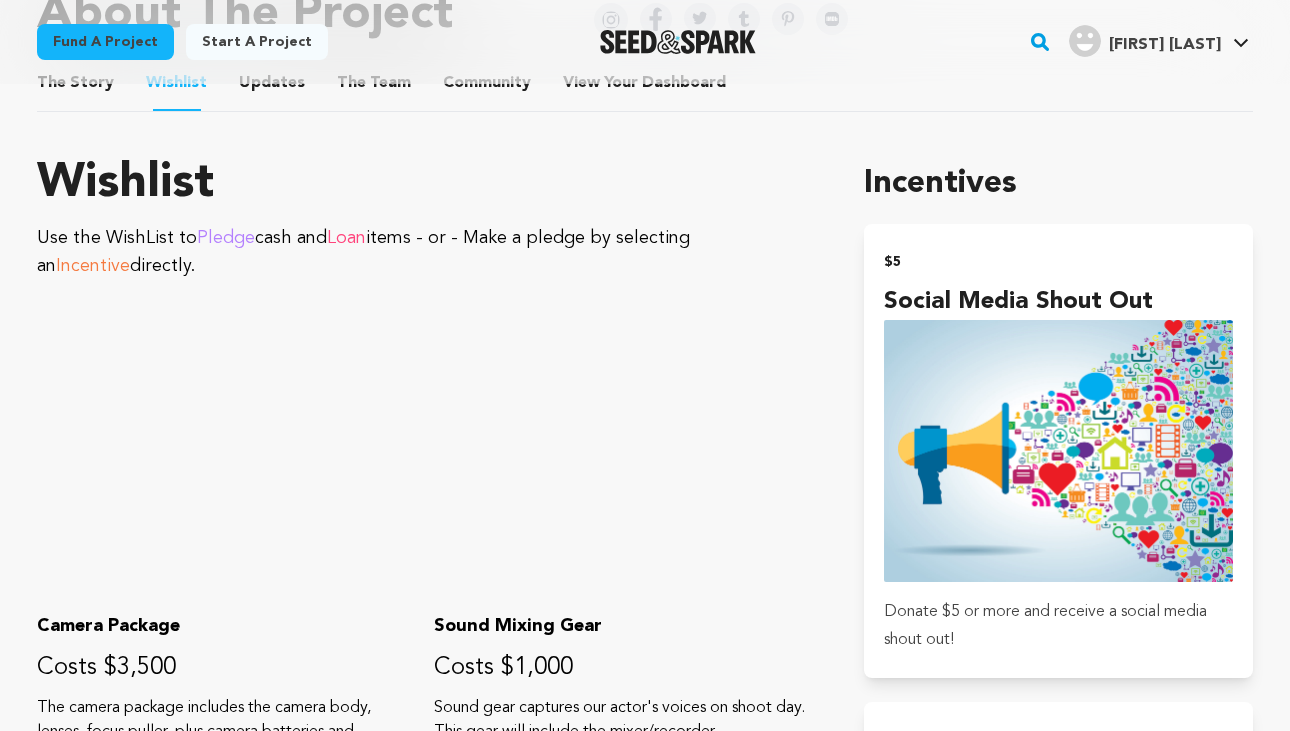 scroll, scrollTop: 550, scrollLeft: 0, axis: vertical 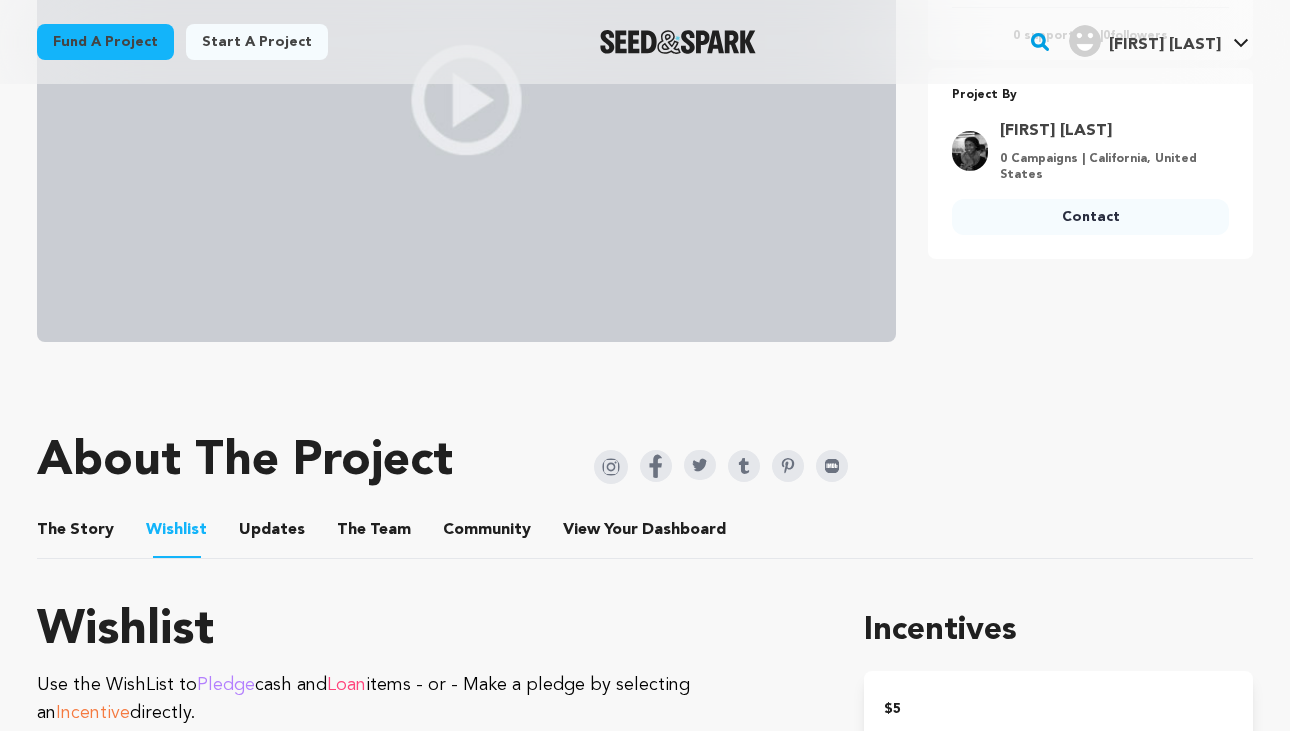 click on "Updates" at bounding box center [272, 534] 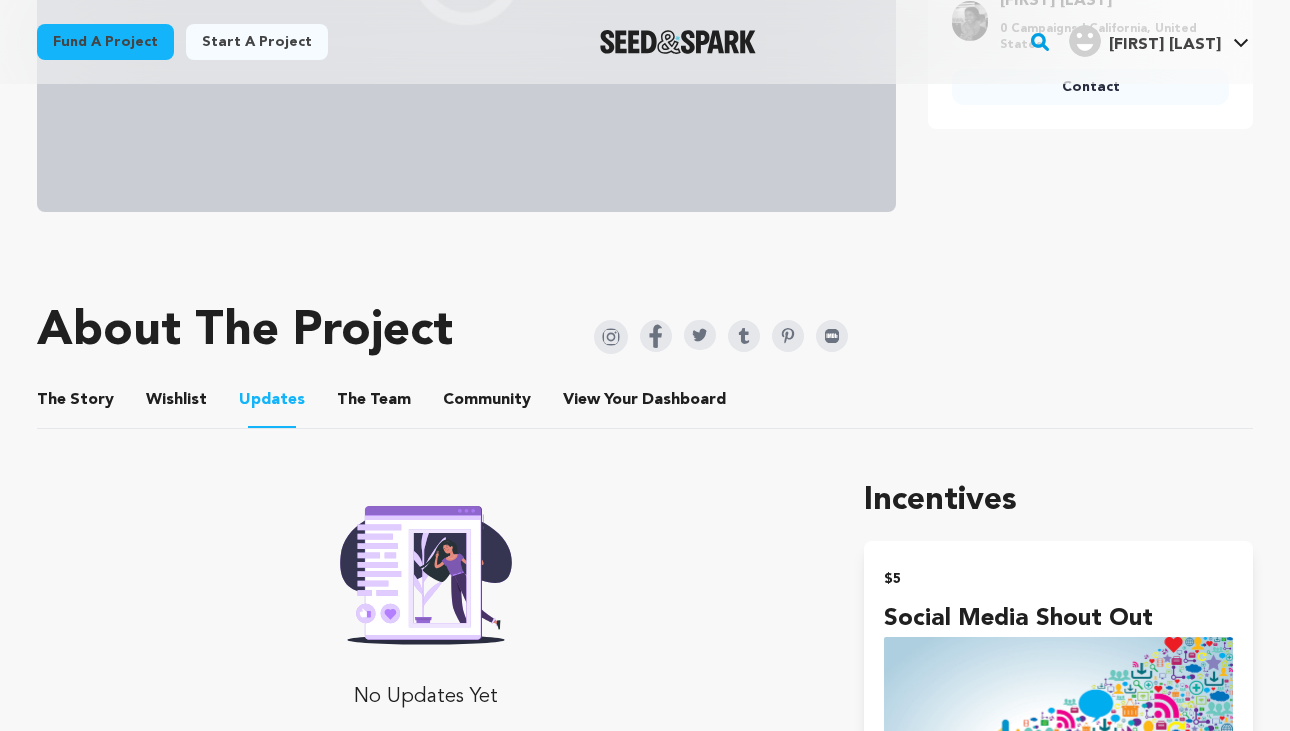scroll, scrollTop: 932, scrollLeft: 0, axis: vertical 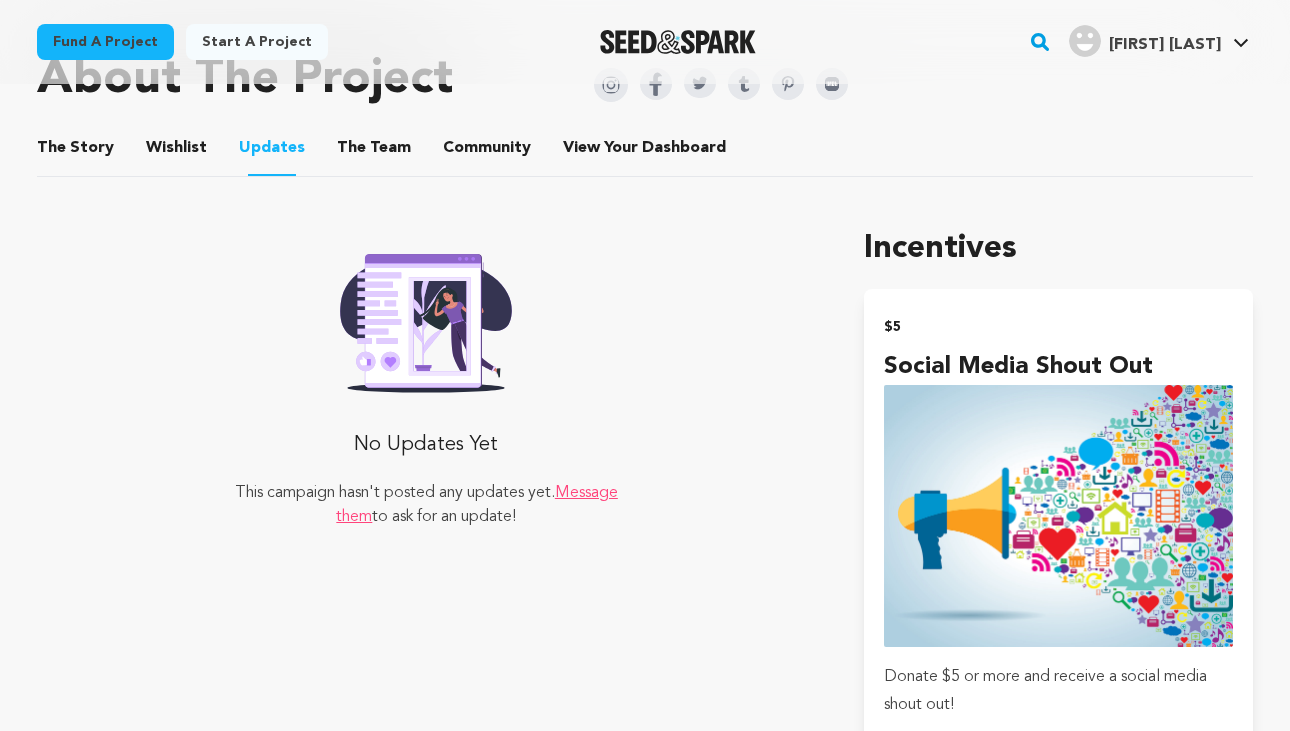 click on "The Team" at bounding box center (374, 152) 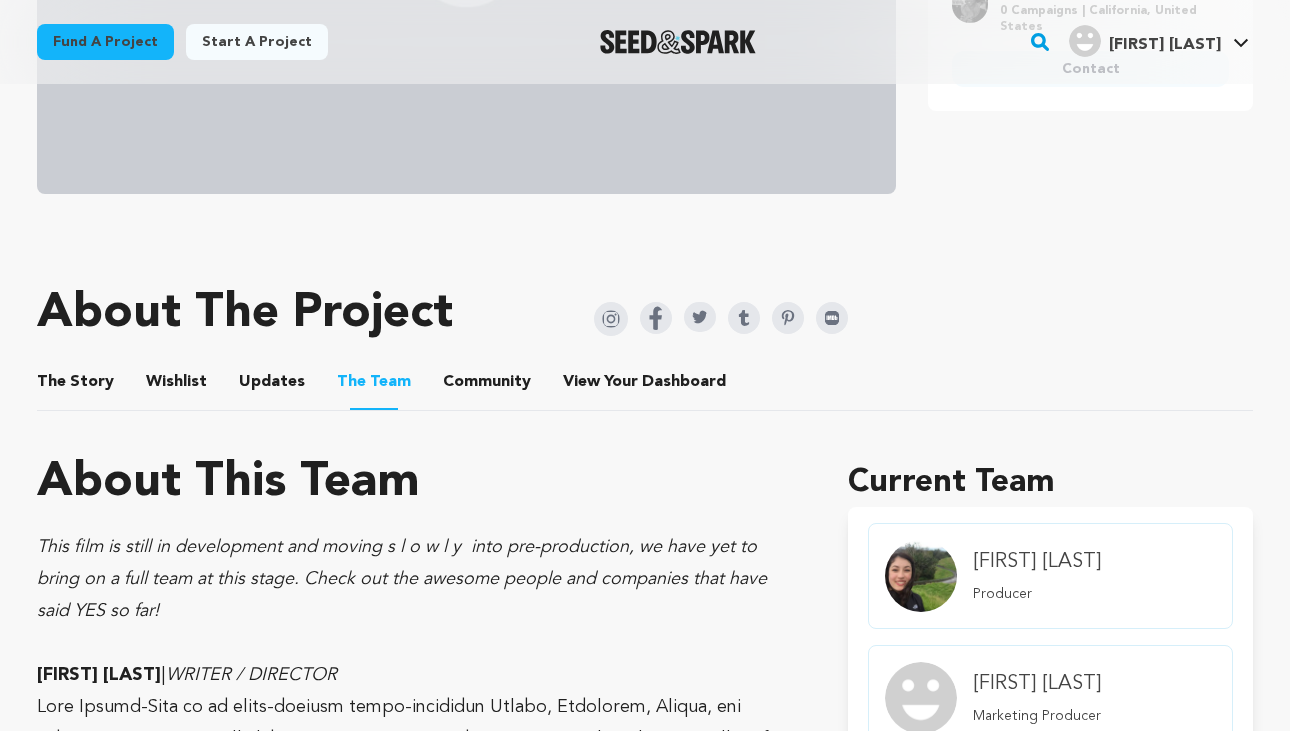 scroll, scrollTop: 871, scrollLeft: 0, axis: vertical 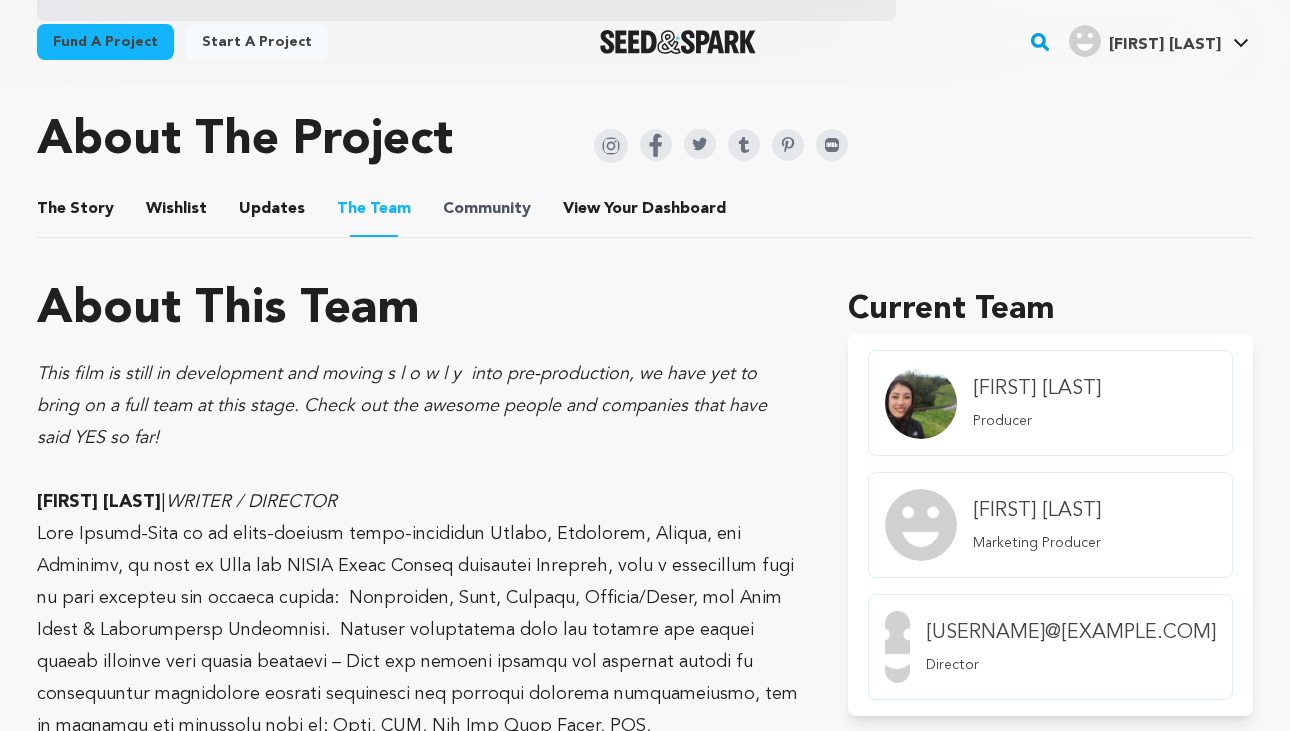 click on "Community" at bounding box center (487, 209) 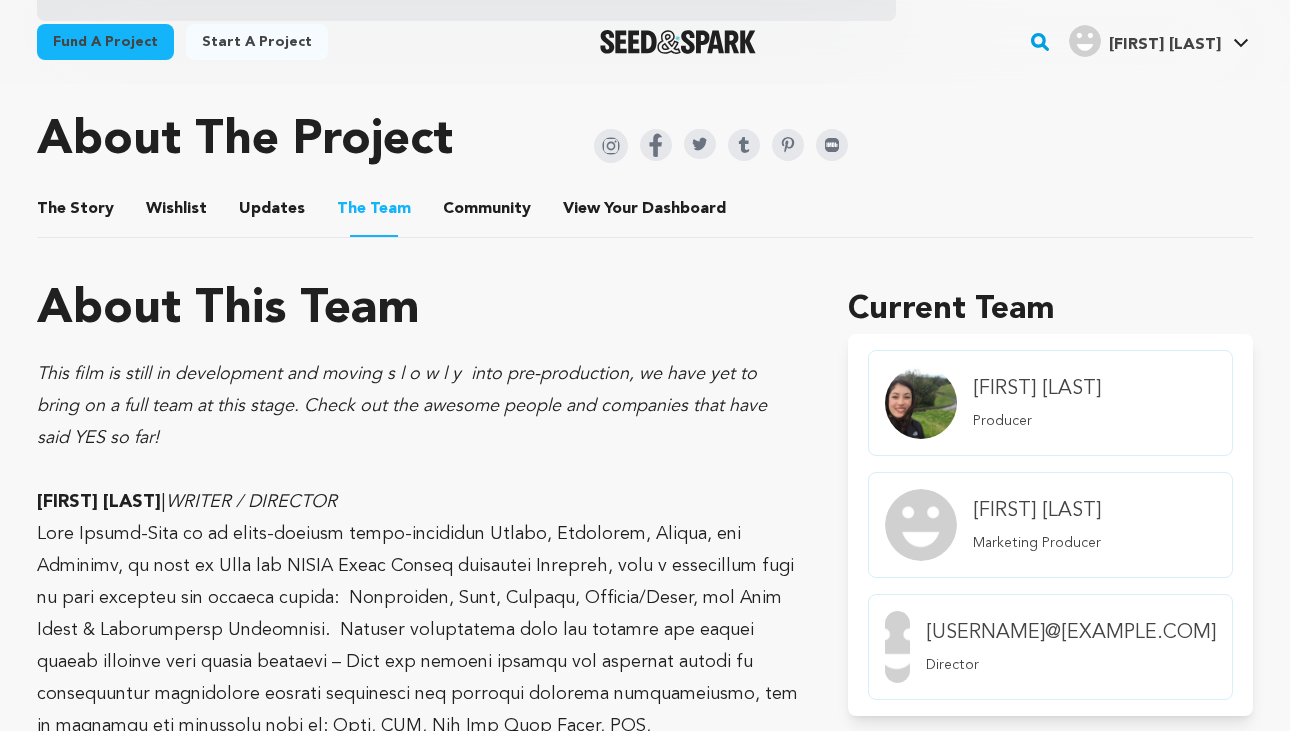 click on "Community" at bounding box center (487, 213) 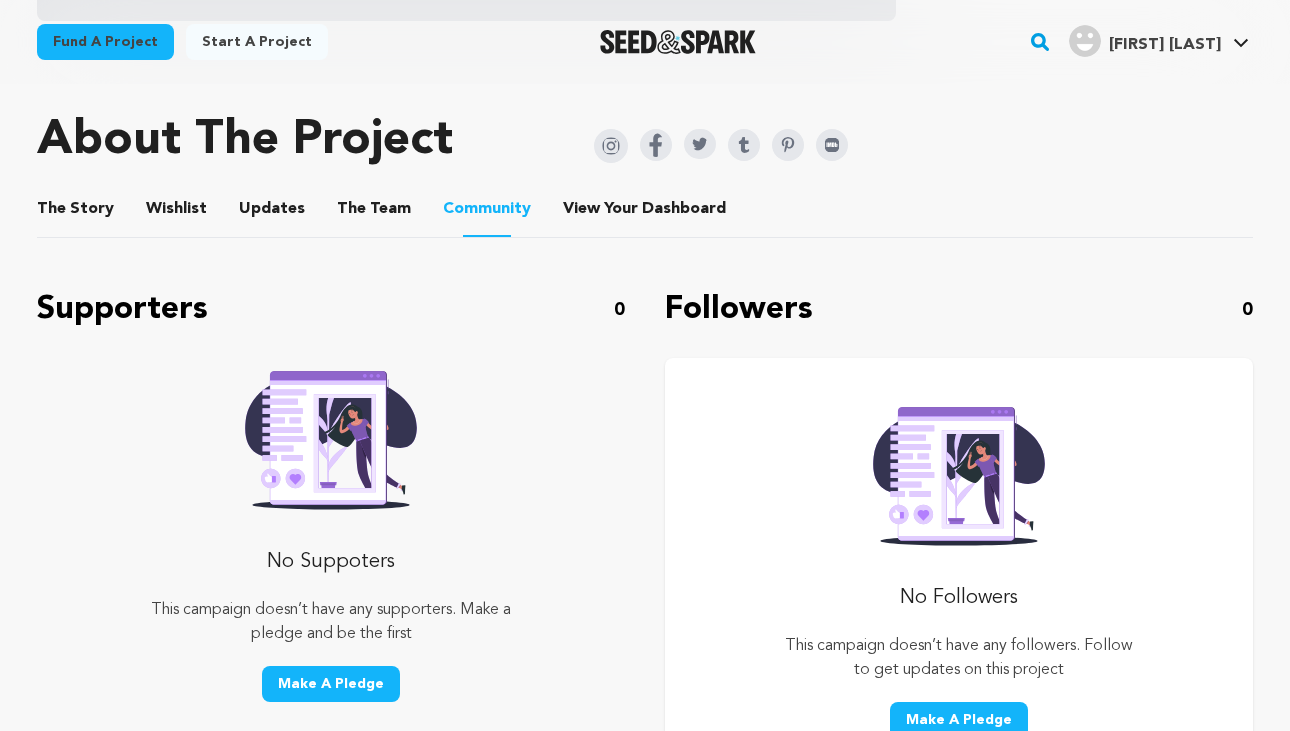 click on "View Your Dashboard" at bounding box center (587, 213) 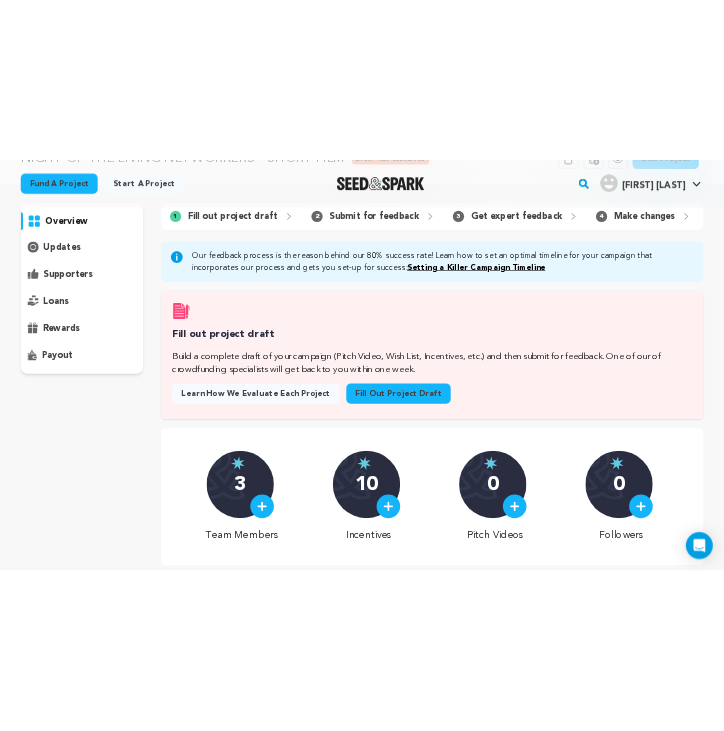 scroll, scrollTop: 0, scrollLeft: 0, axis: both 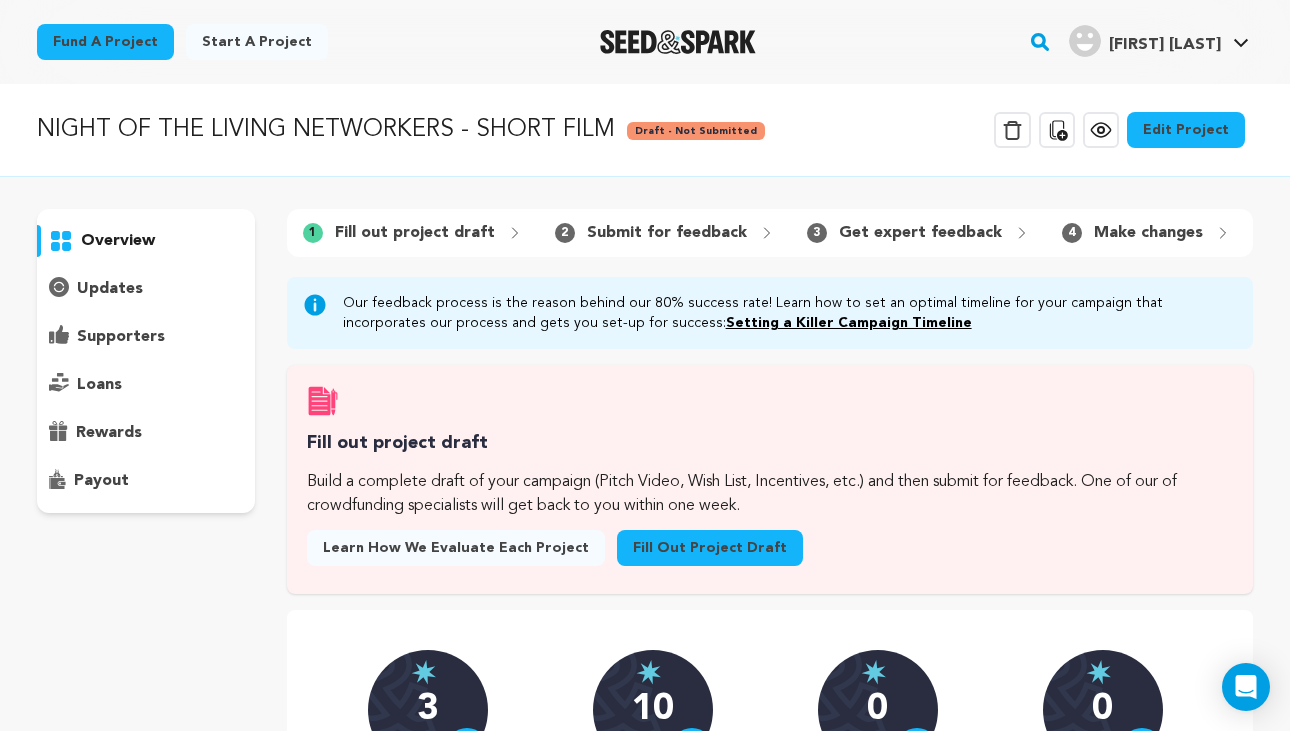 click on "overview" at bounding box center [118, 241] 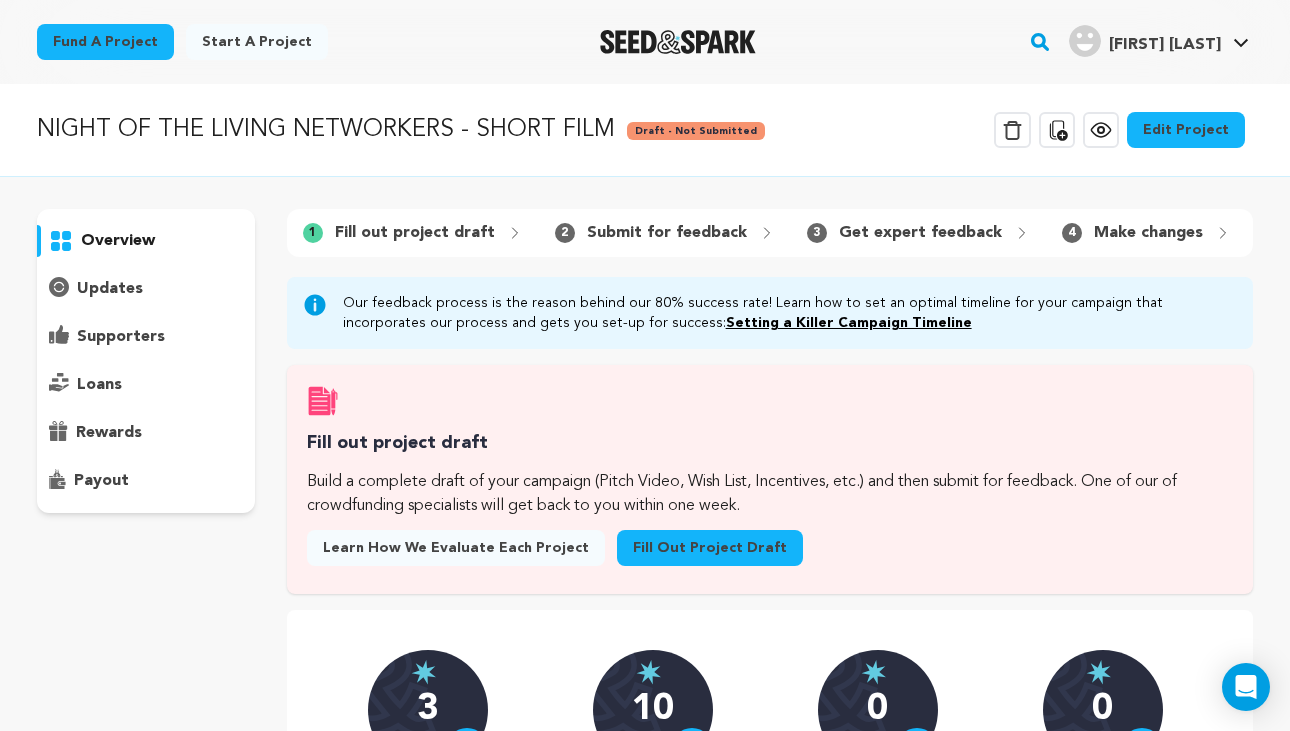 click on "updates" at bounding box center [110, 289] 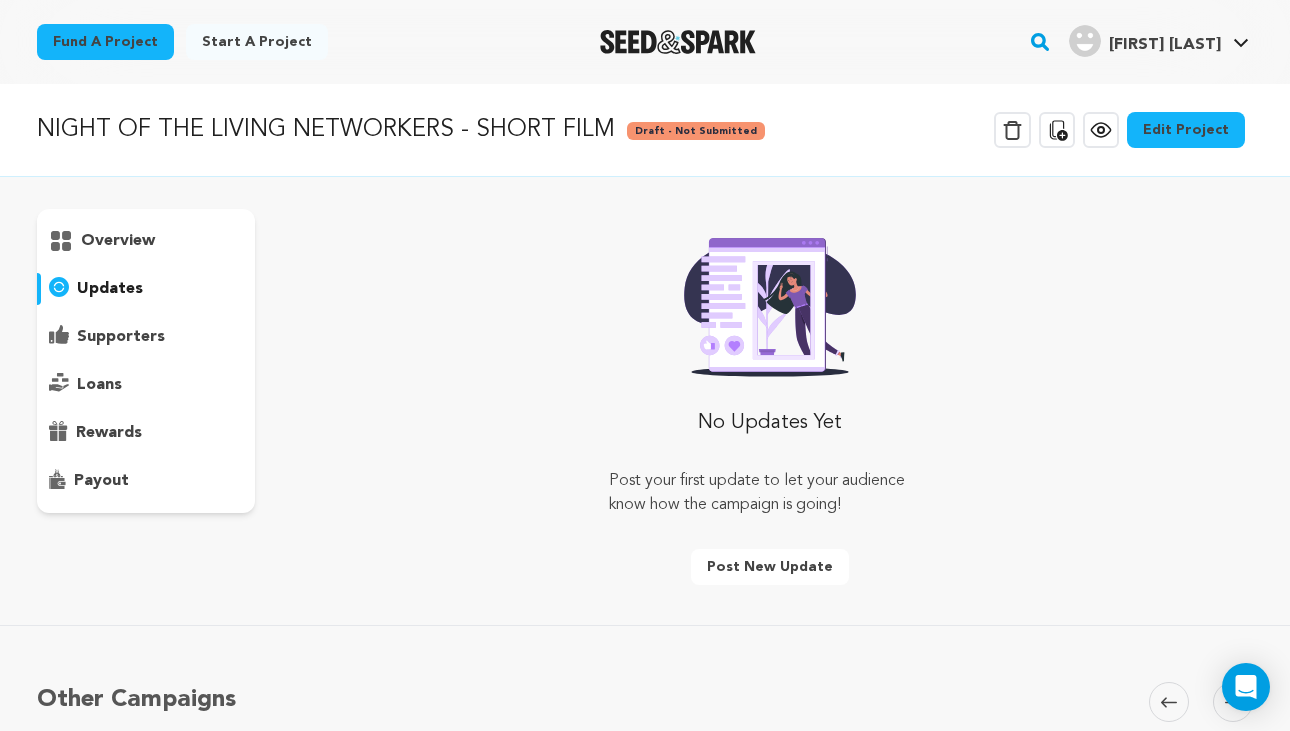 click on "supporters" at bounding box center (121, 337) 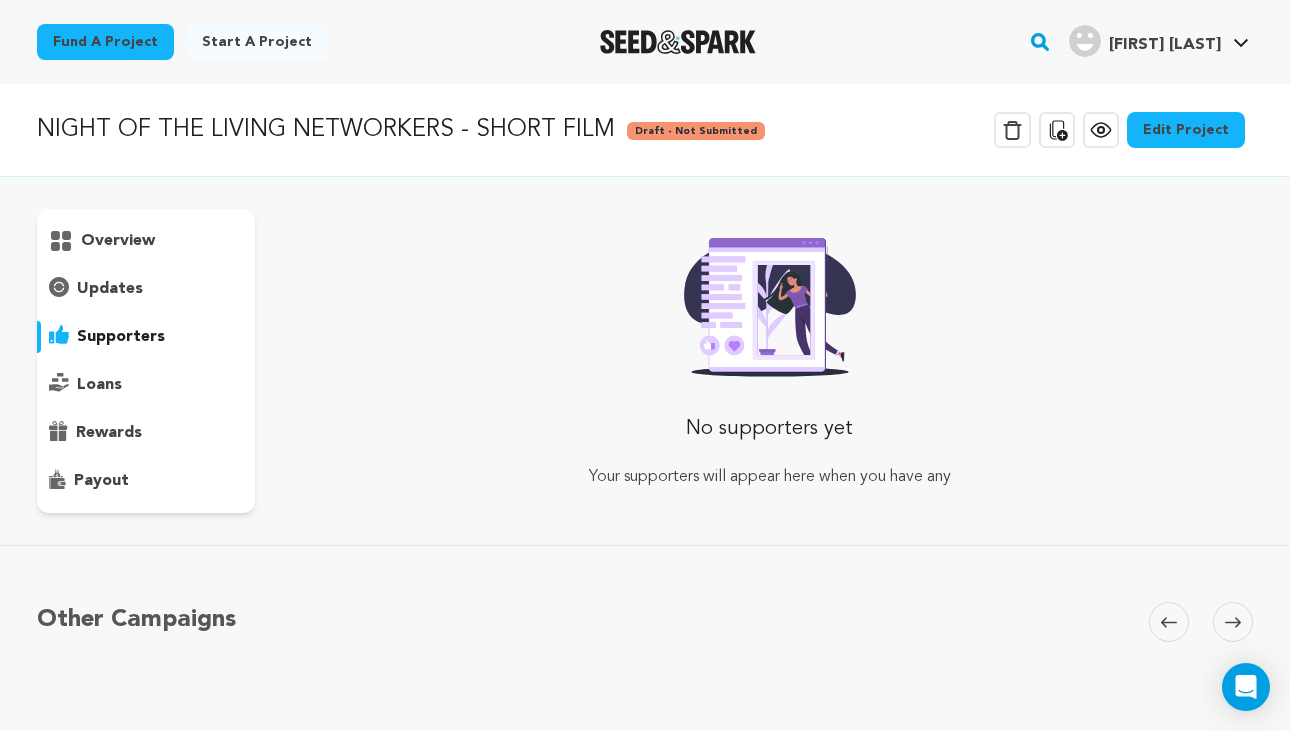 click on "loans" at bounding box center (99, 385) 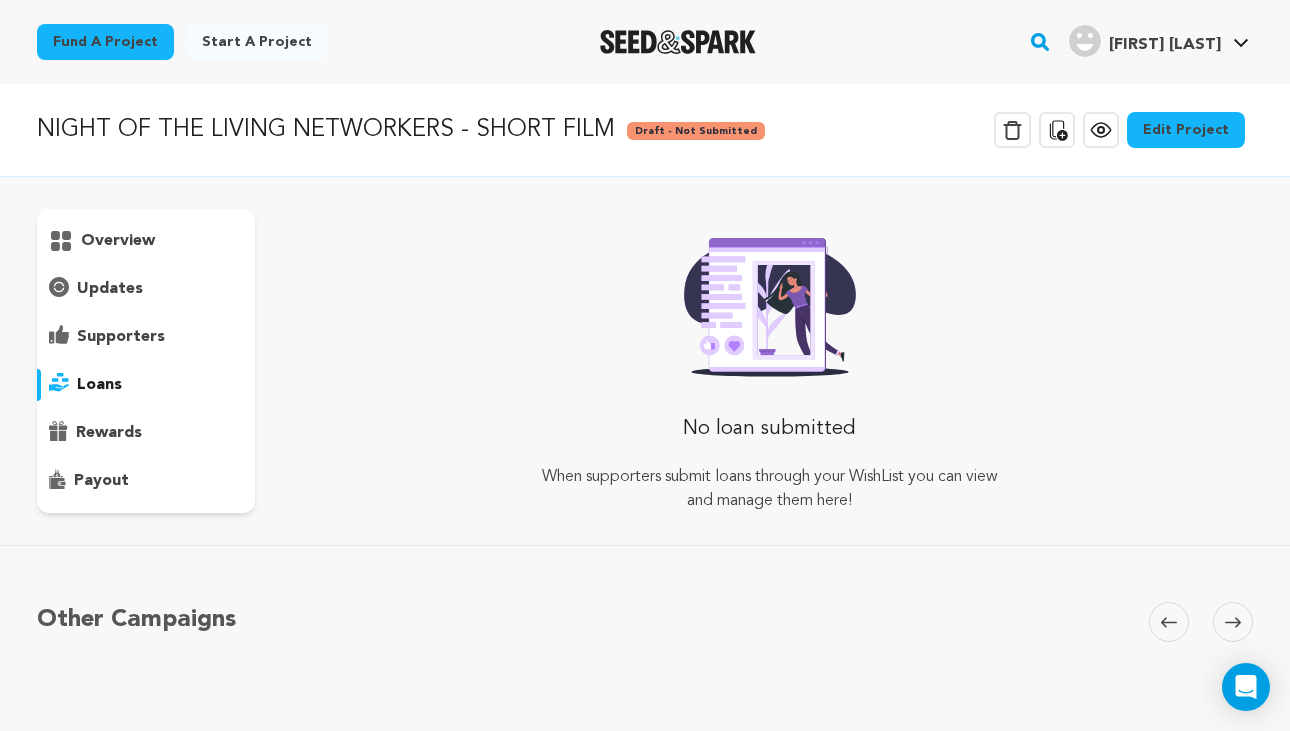 click on "overview" at bounding box center (146, 361) 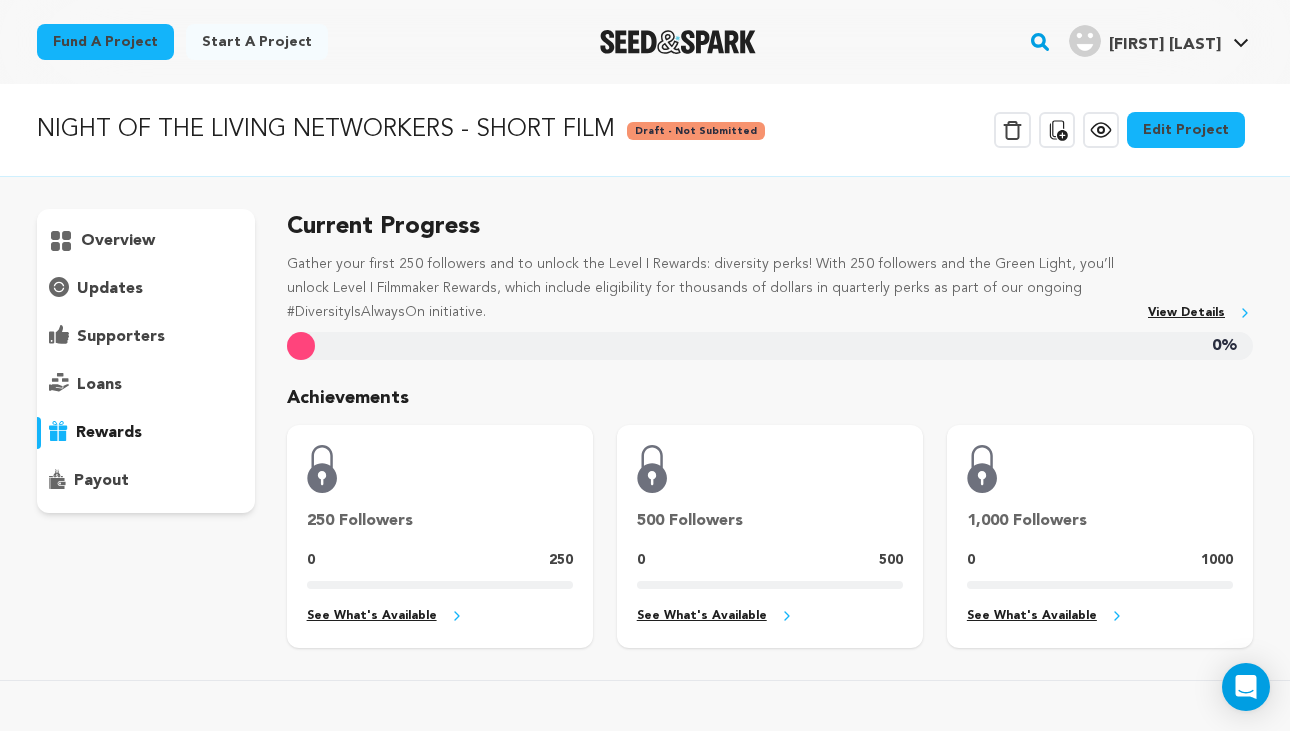 click on "overview" at bounding box center [146, 361] 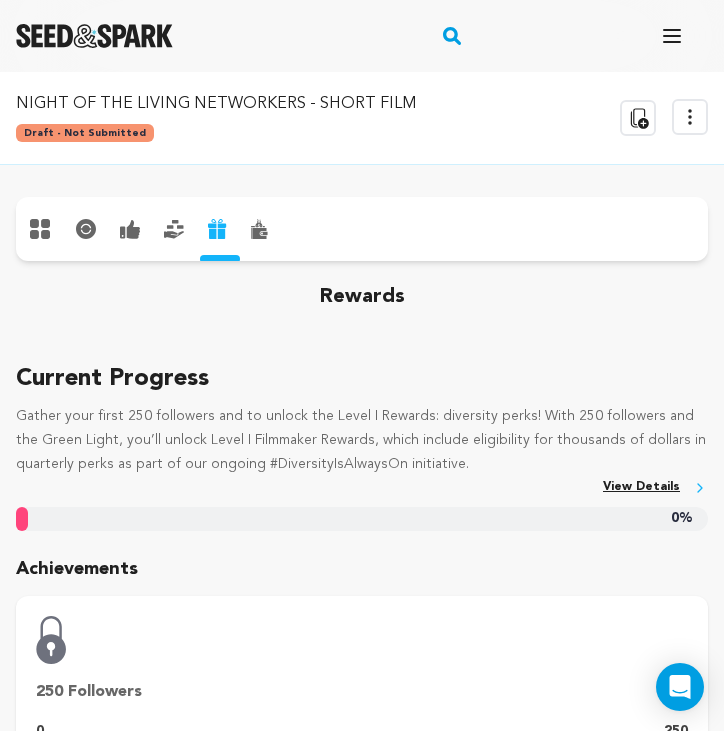 scroll, scrollTop: 11, scrollLeft: 0, axis: vertical 